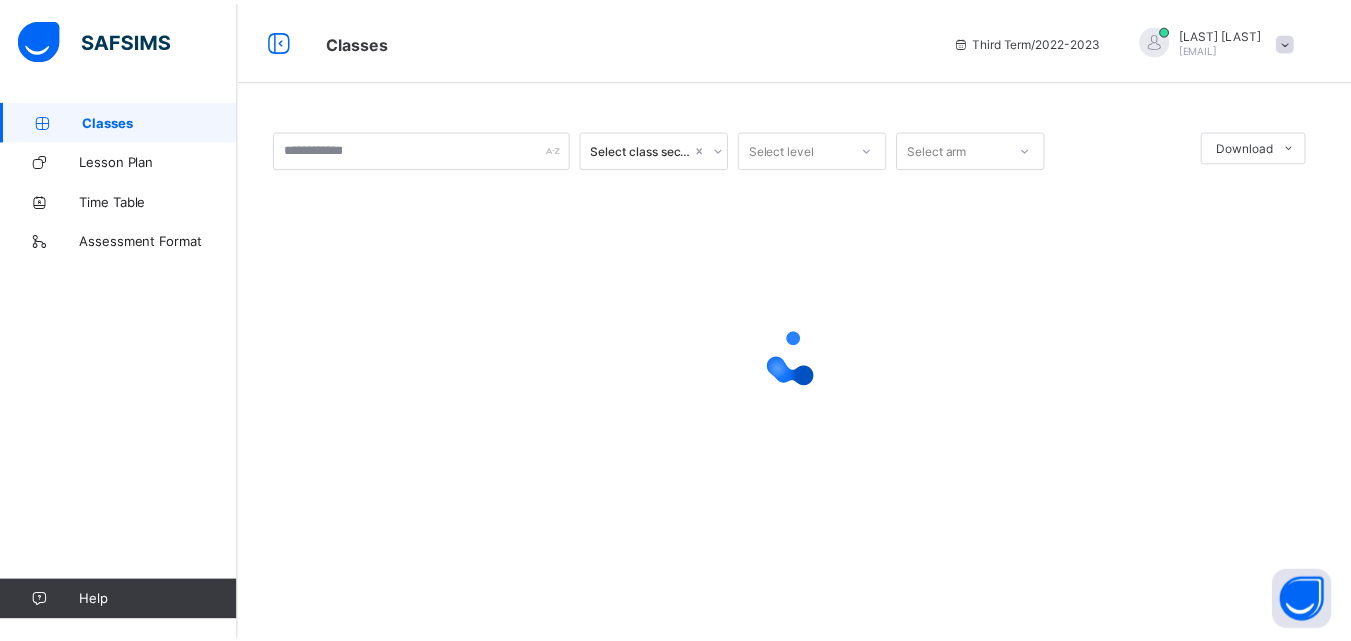scroll, scrollTop: 0, scrollLeft: 0, axis: both 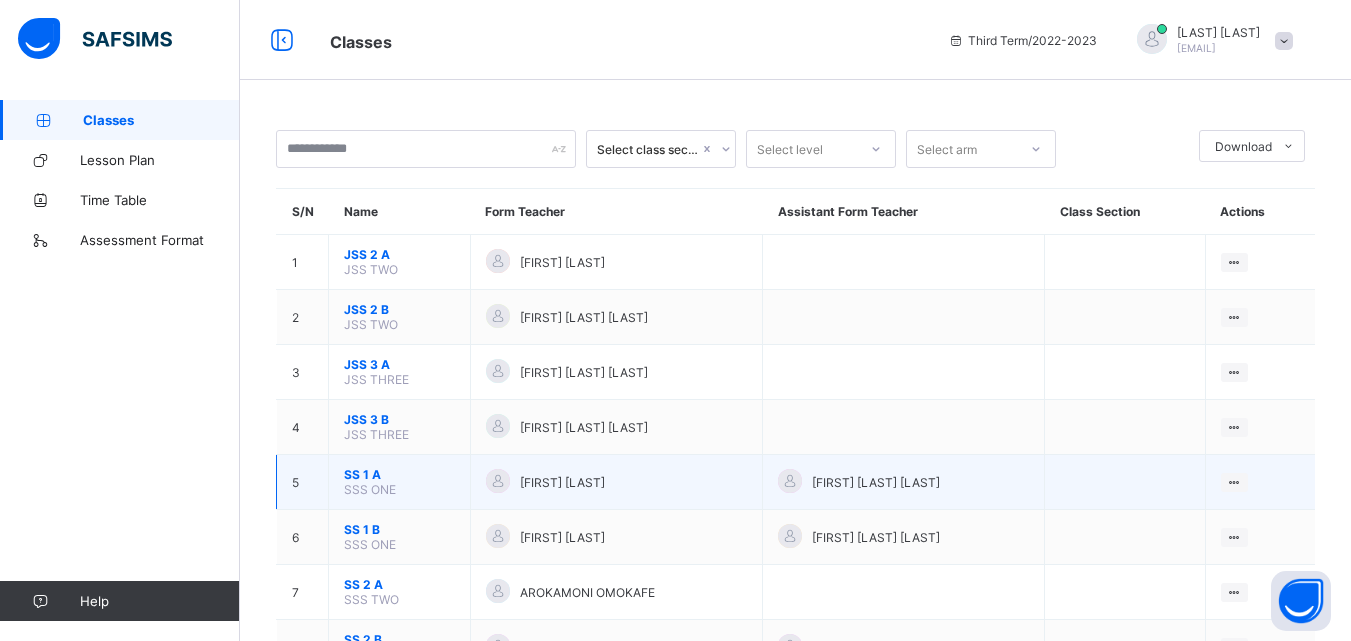 click on "SS 1   A" at bounding box center [399, 474] 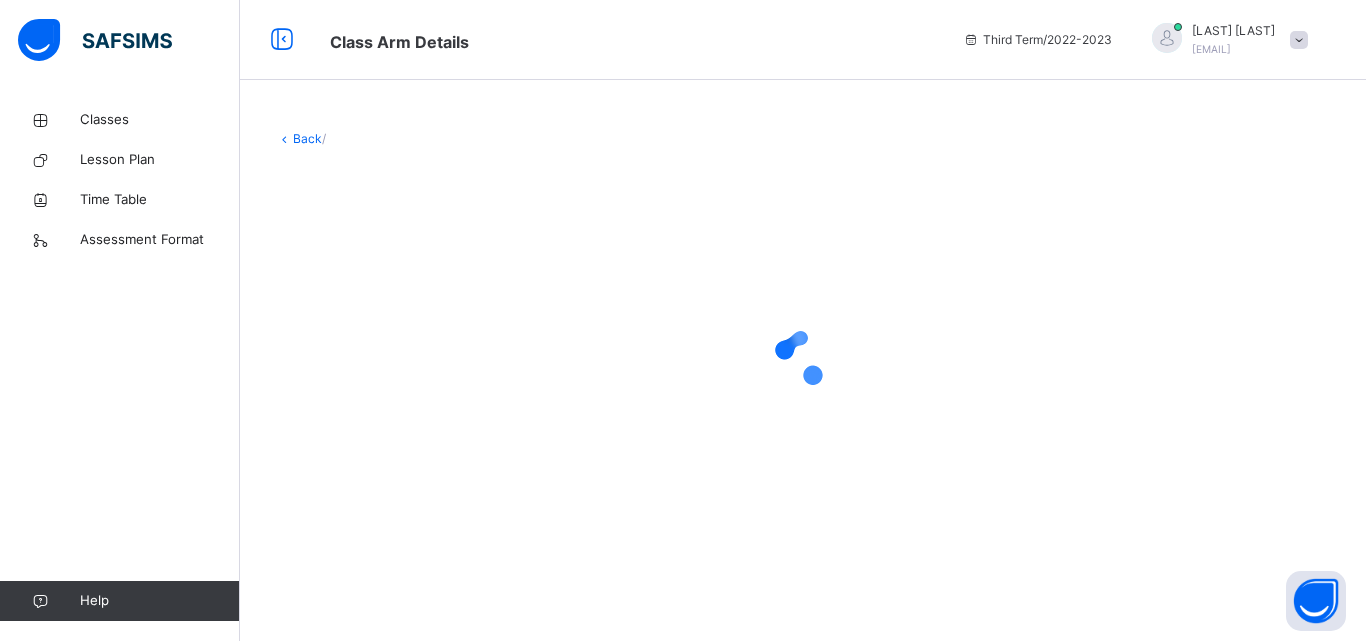 click at bounding box center (803, 358) 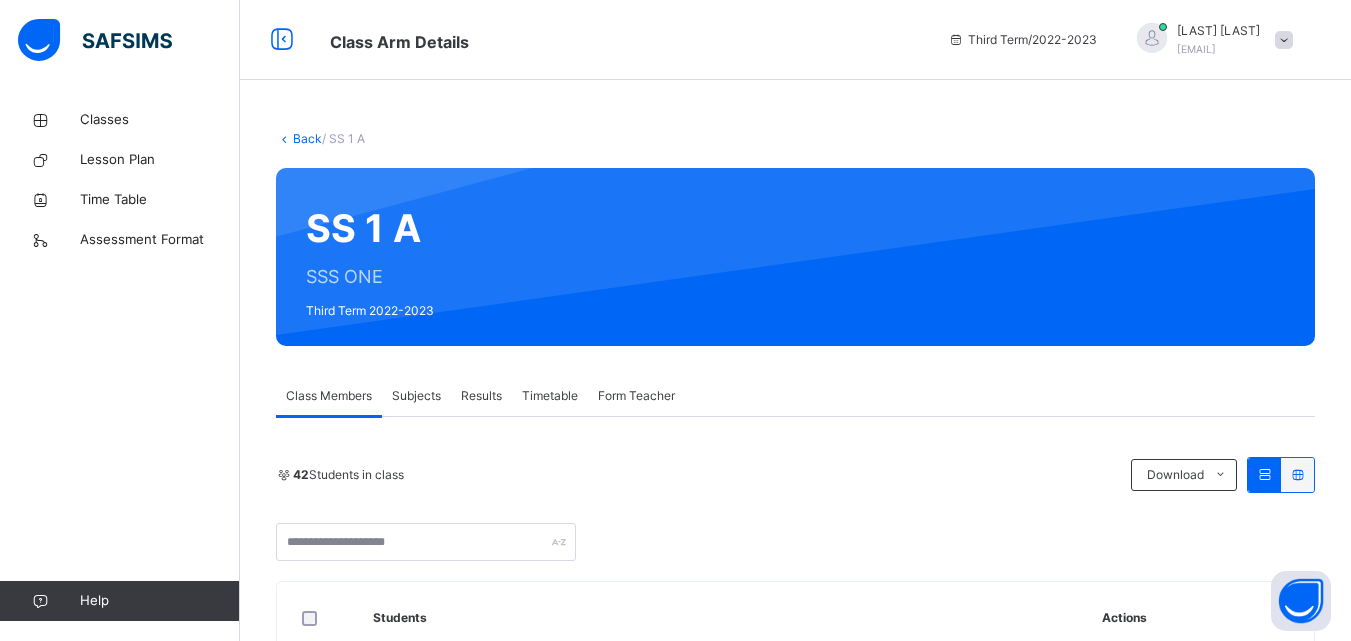 click on "Subjects" at bounding box center (416, 396) 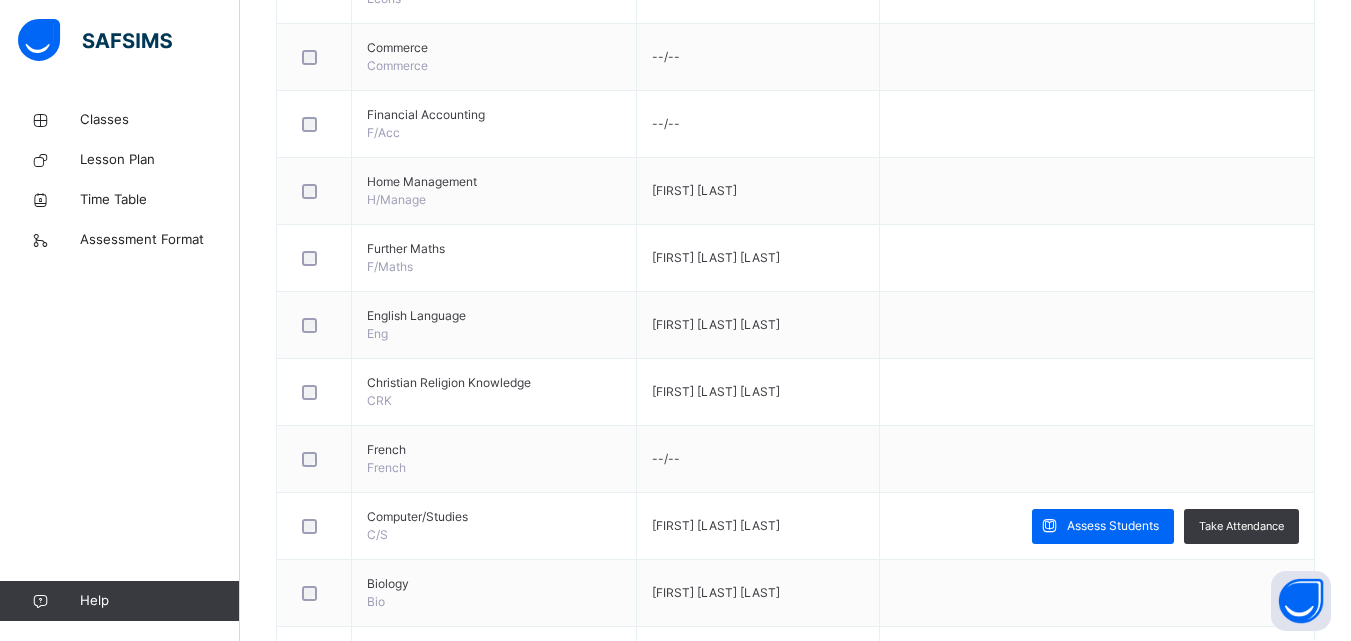 scroll, scrollTop: 1560, scrollLeft: 0, axis: vertical 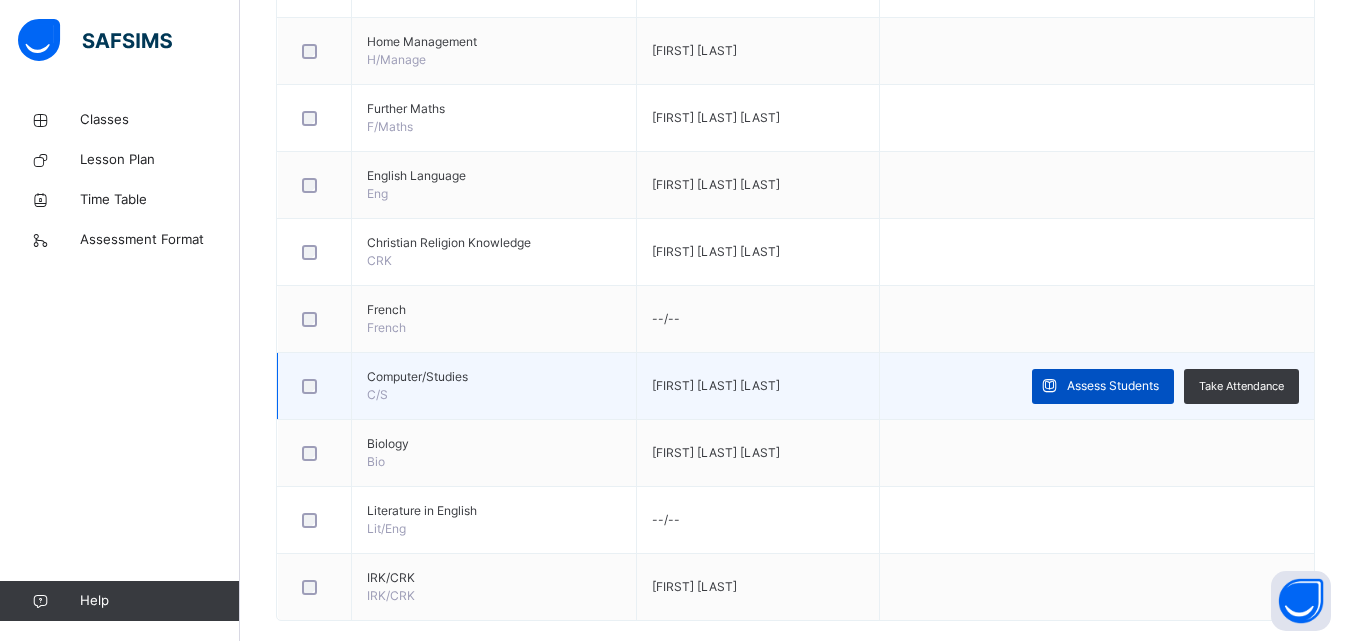 click on "Assess Students" at bounding box center (1113, 386) 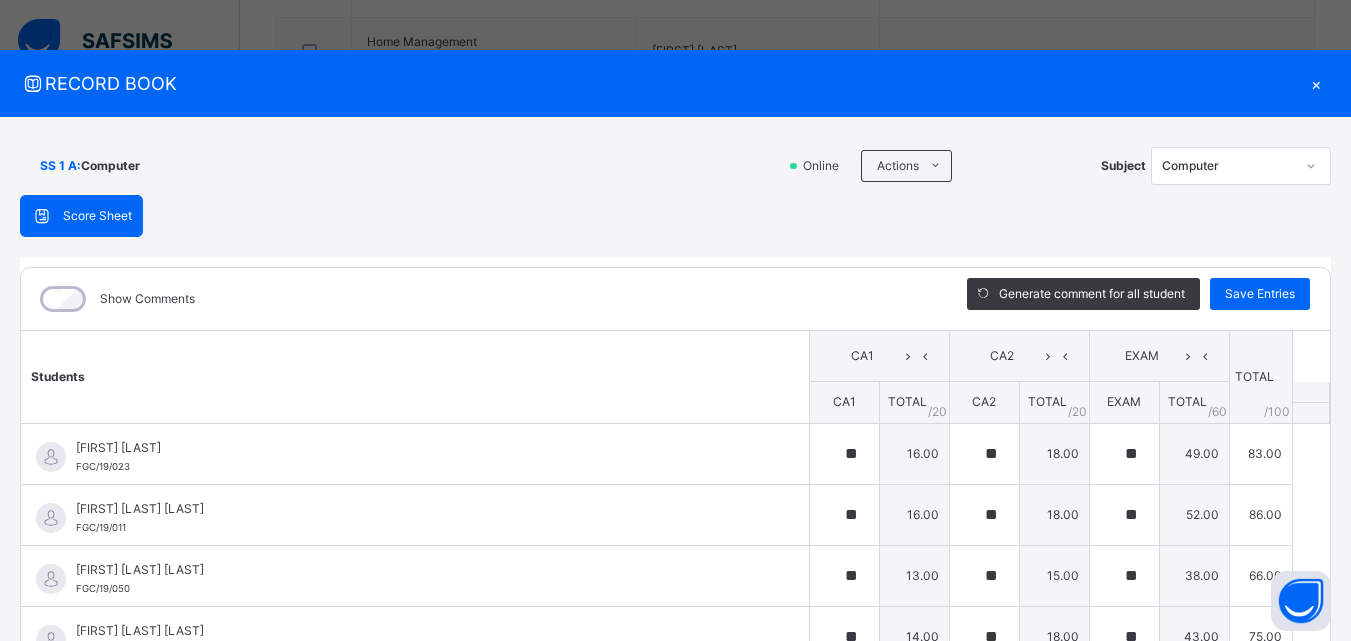 type on "**" 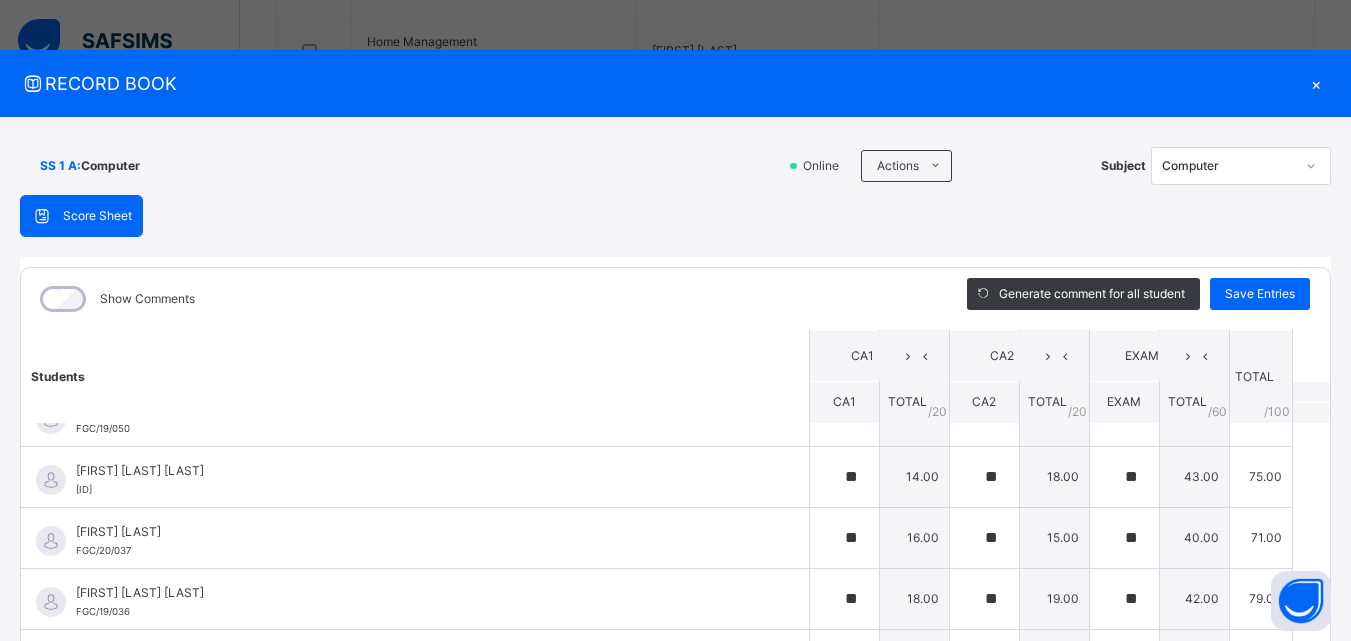 scroll, scrollTop: 0, scrollLeft: 0, axis: both 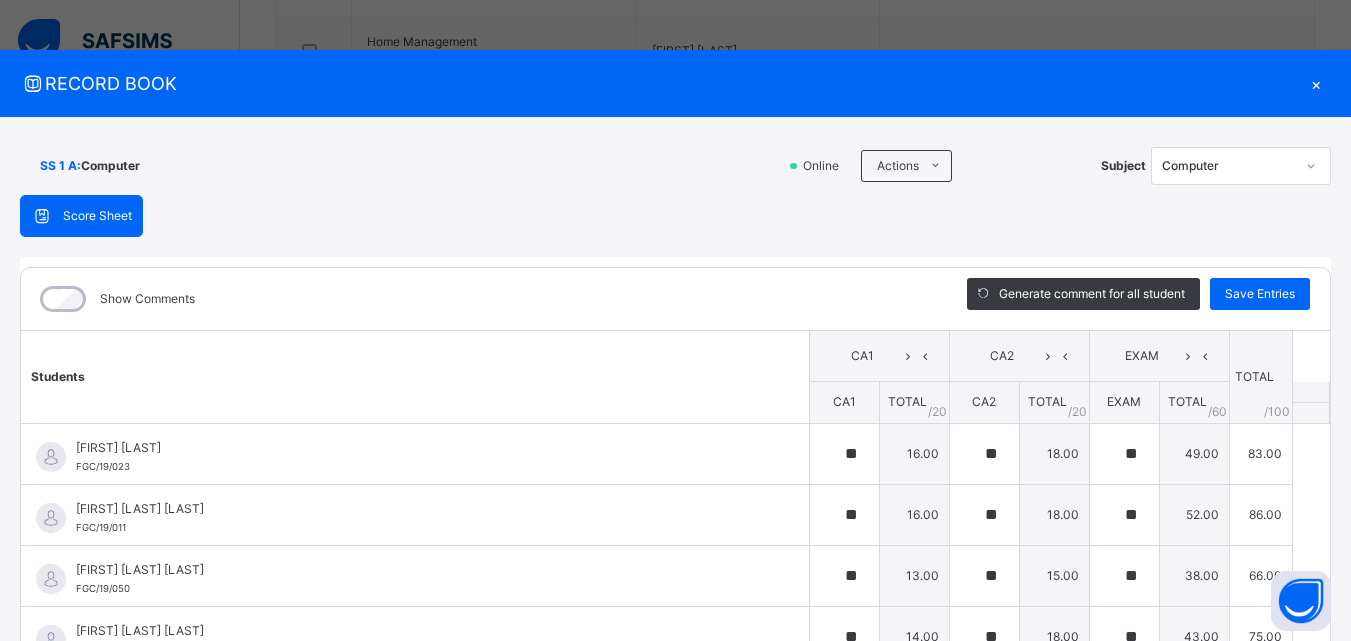 click on "×" at bounding box center (1316, 83) 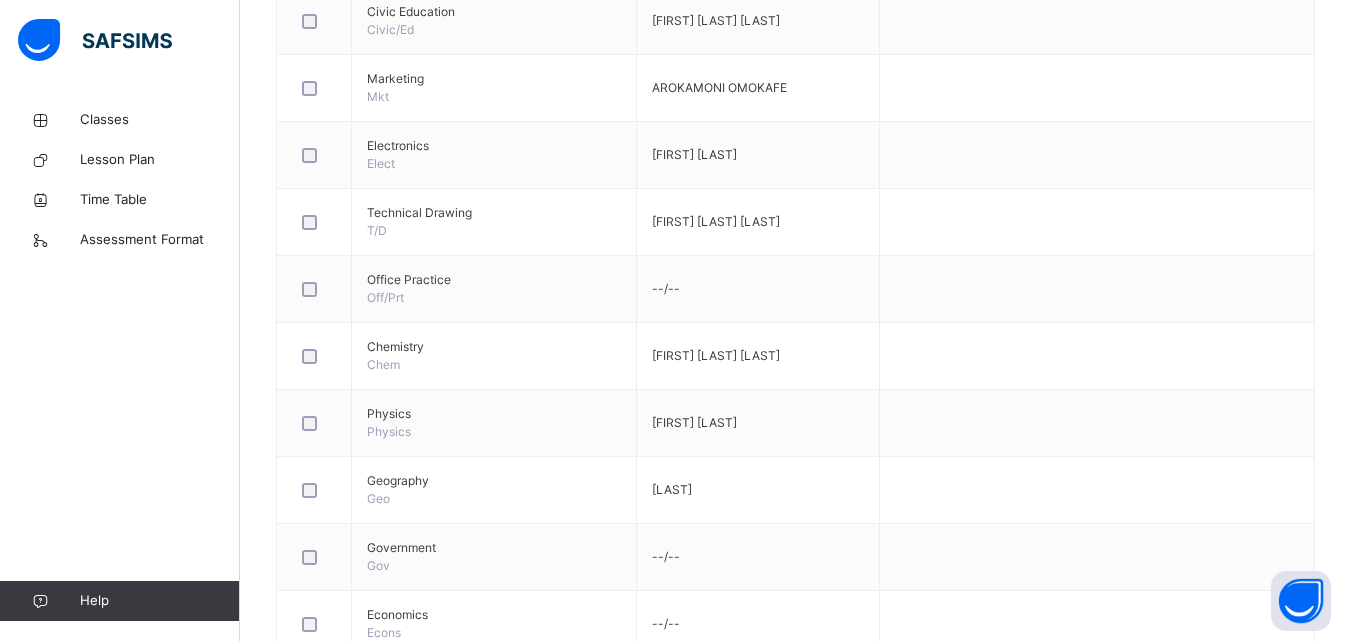 scroll, scrollTop: 0, scrollLeft: 0, axis: both 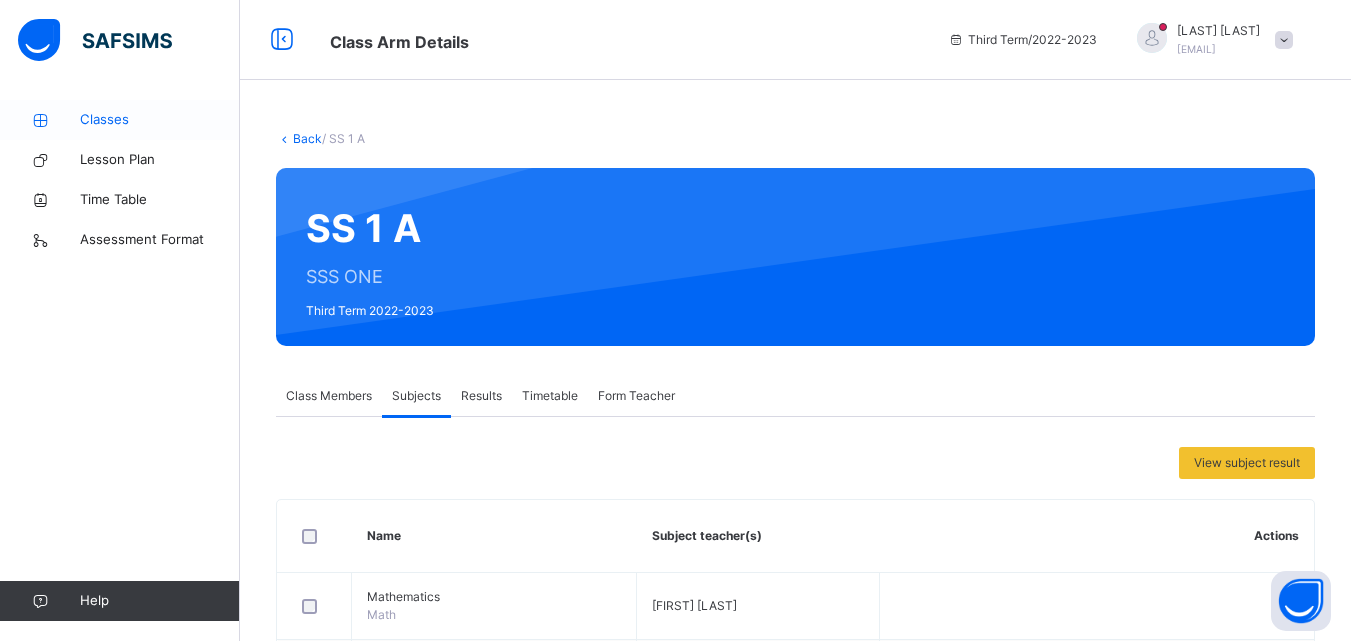 click on "Classes" at bounding box center (160, 120) 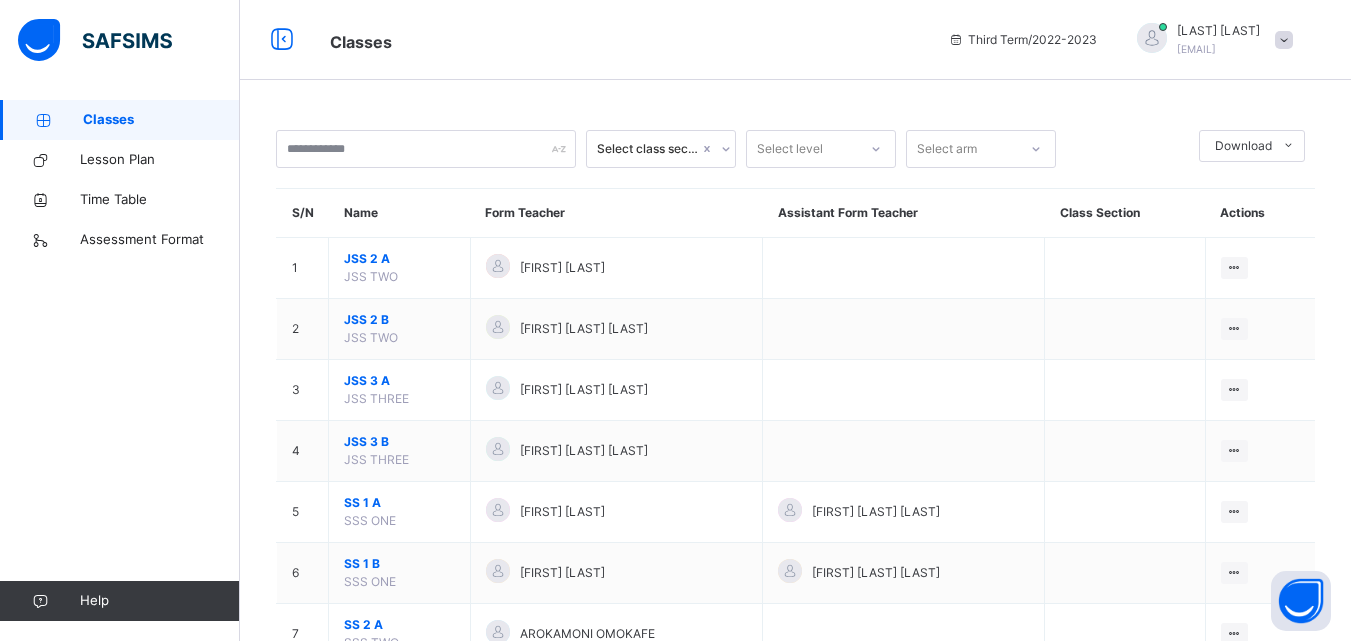 click on "Classes" at bounding box center [161, 120] 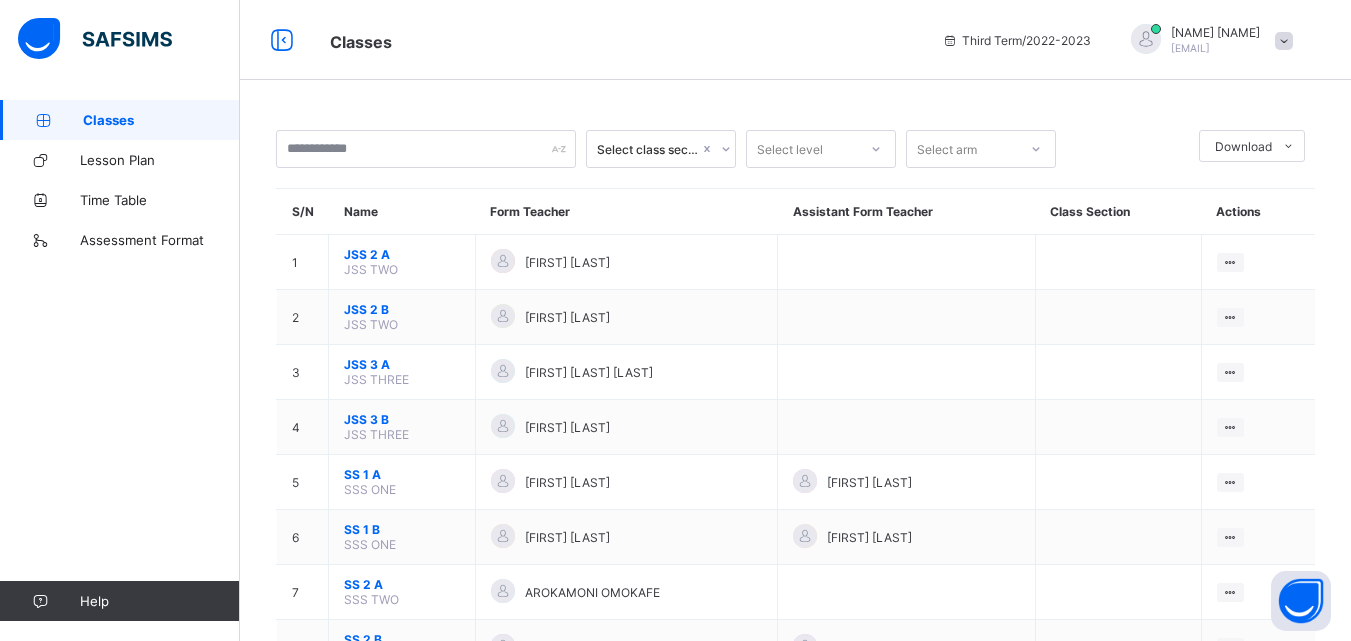 scroll, scrollTop: 0, scrollLeft: 0, axis: both 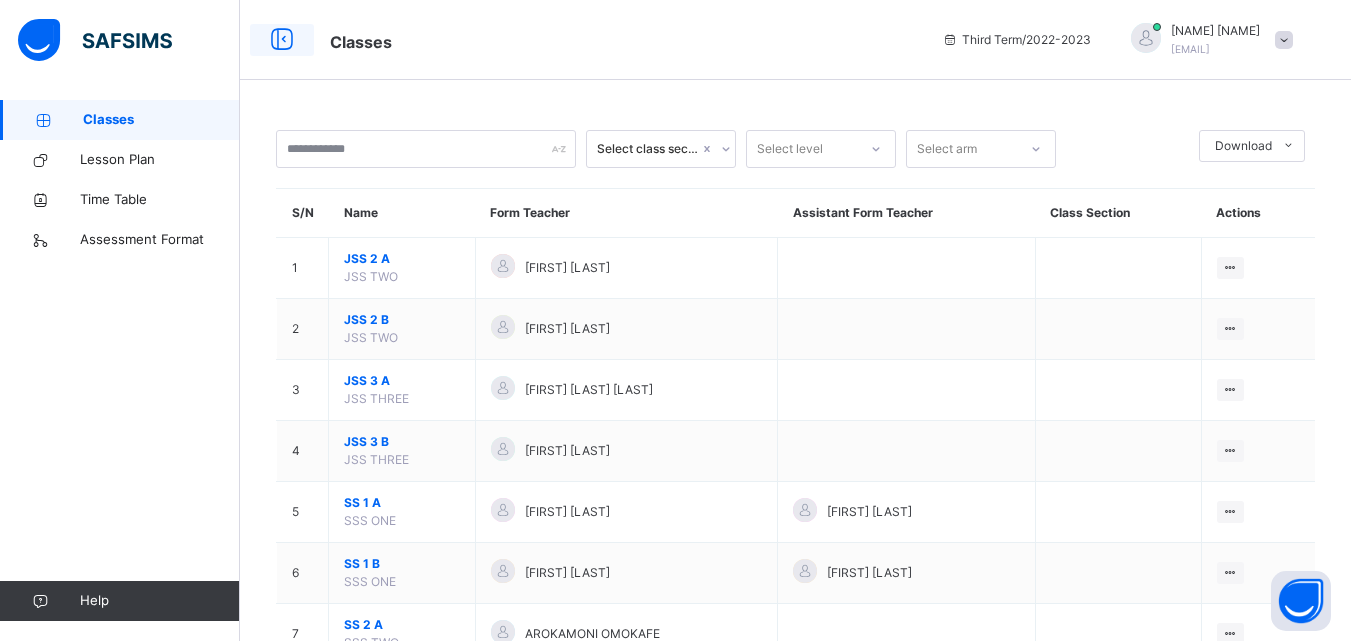click at bounding box center (282, 40) 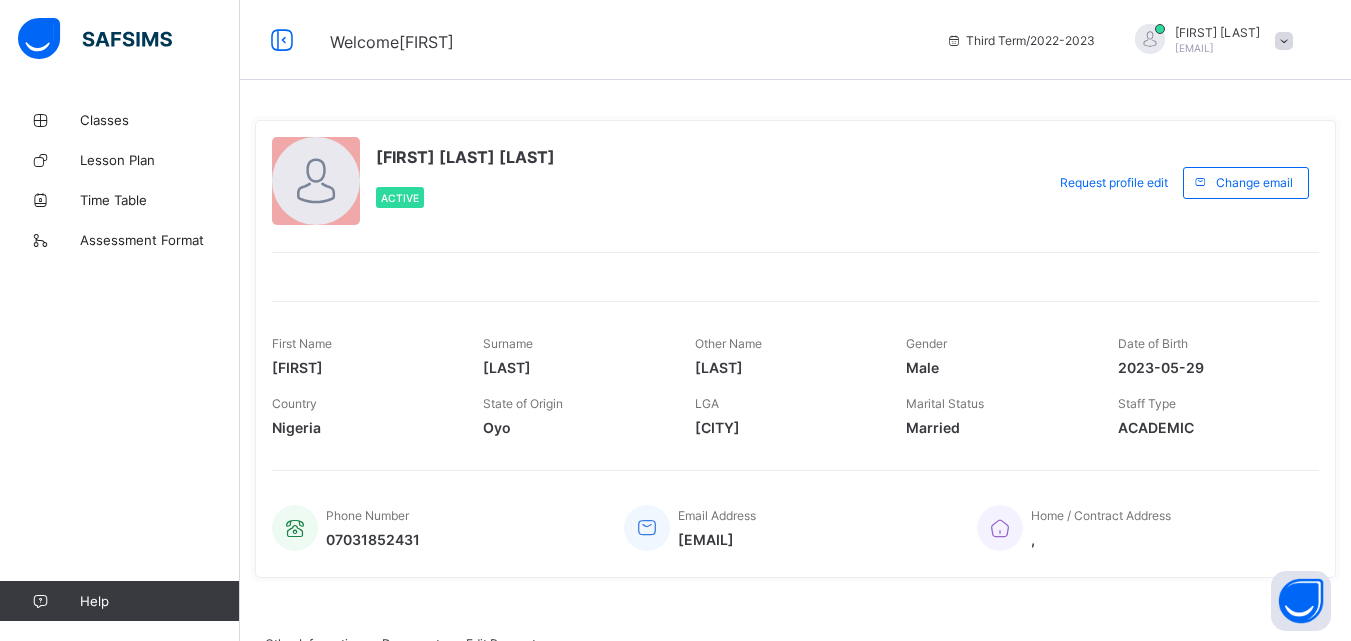 scroll, scrollTop: 0, scrollLeft: 0, axis: both 